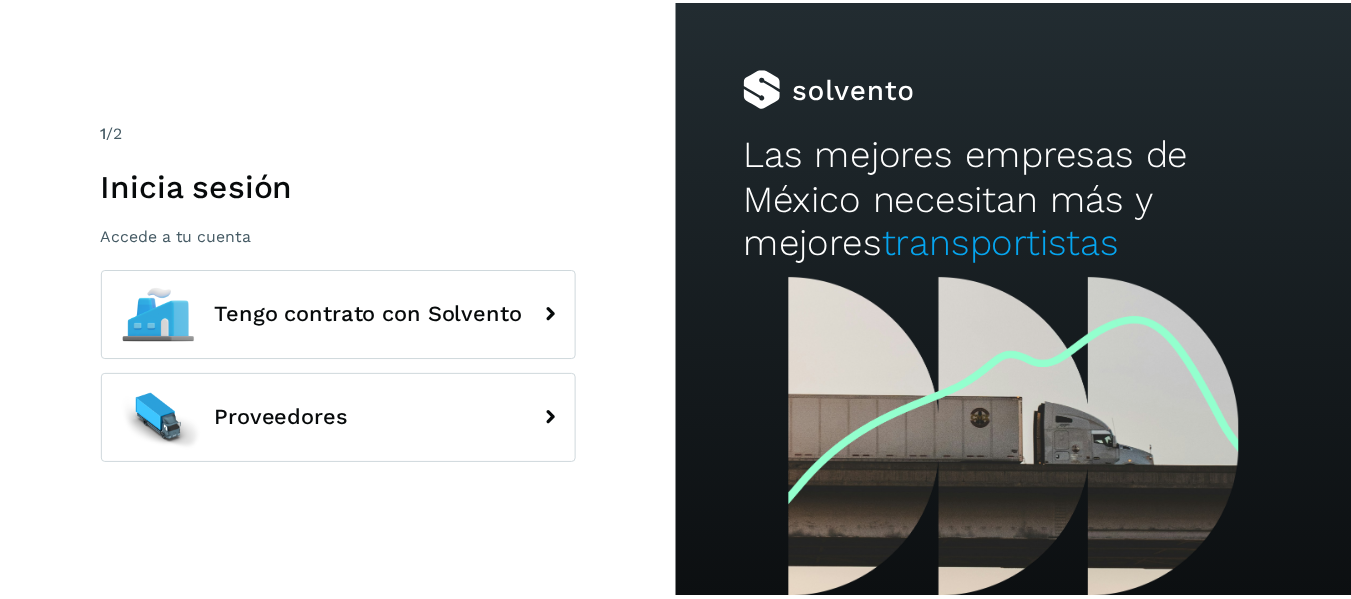 scroll, scrollTop: 0, scrollLeft: 0, axis: both 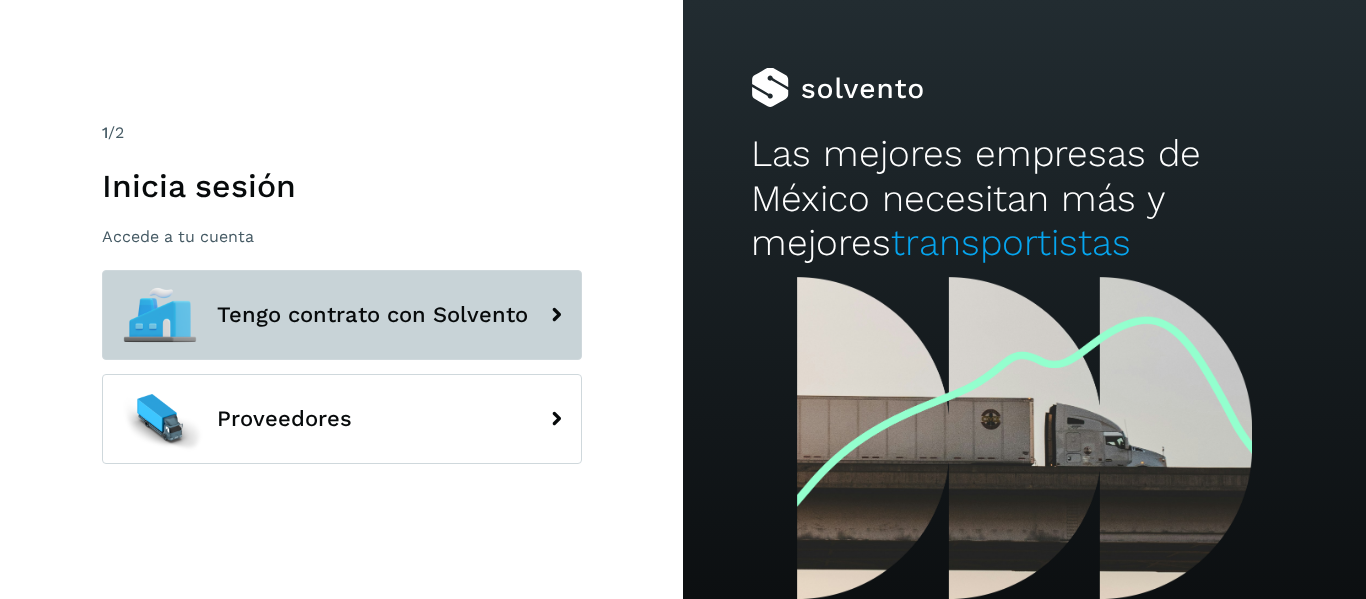 click on "Tengo contrato con Solvento" at bounding box center (342, 315) 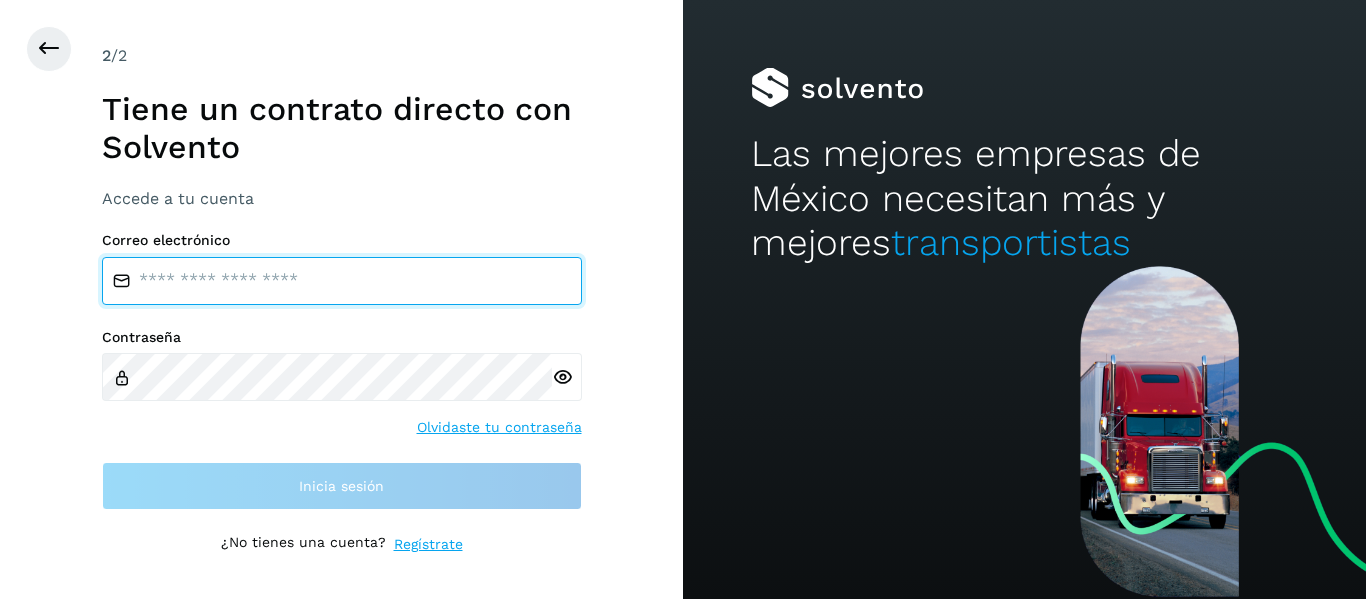 type on "**********" 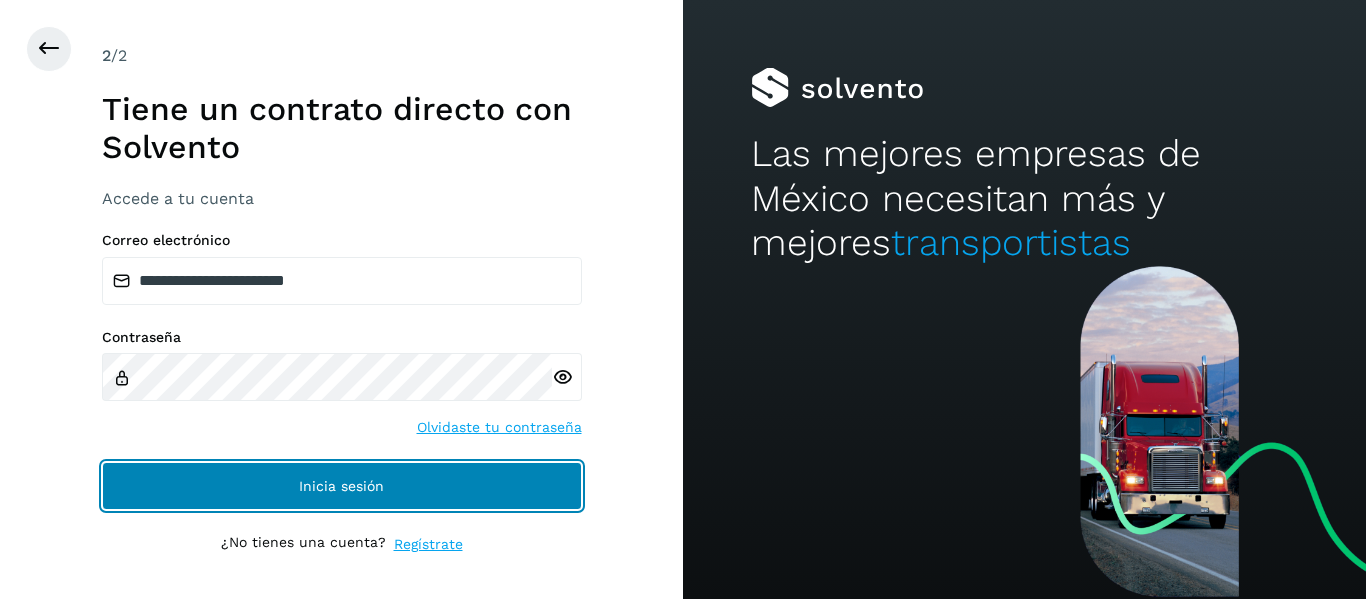 click on "Inicia sesión" 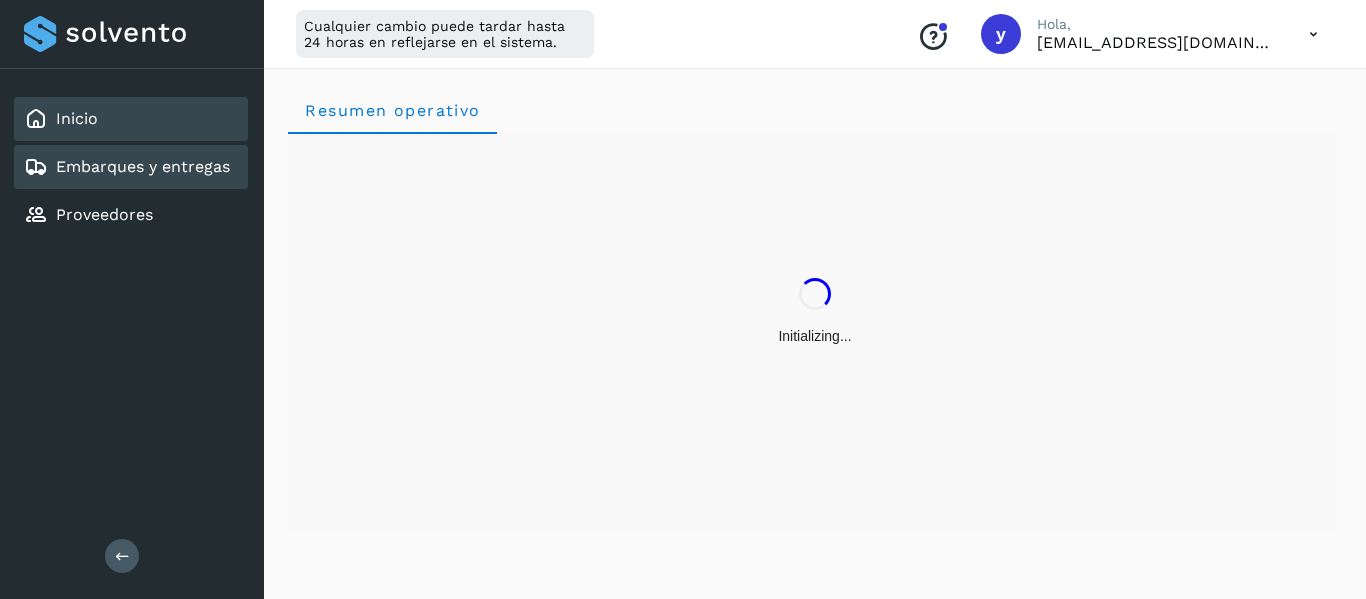 click on "Embarques y entregas" at bounding box center (127, 167) 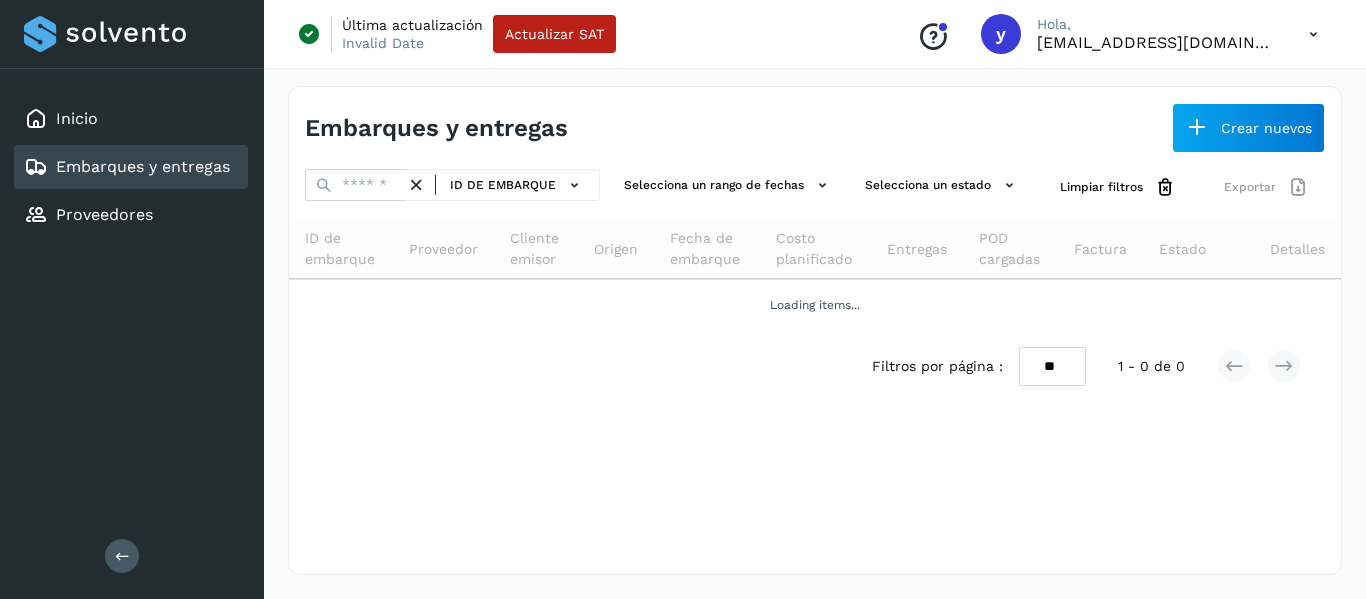 click at bounding box center (122, 556) 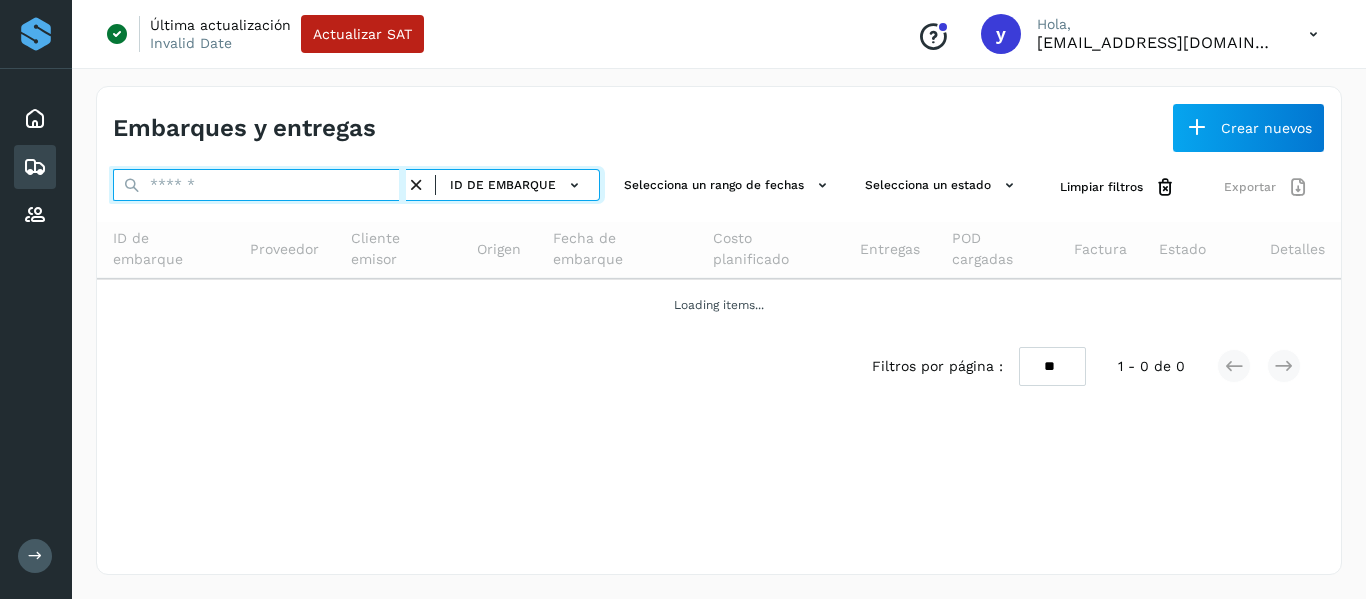 click at bounding box center (259, 185) 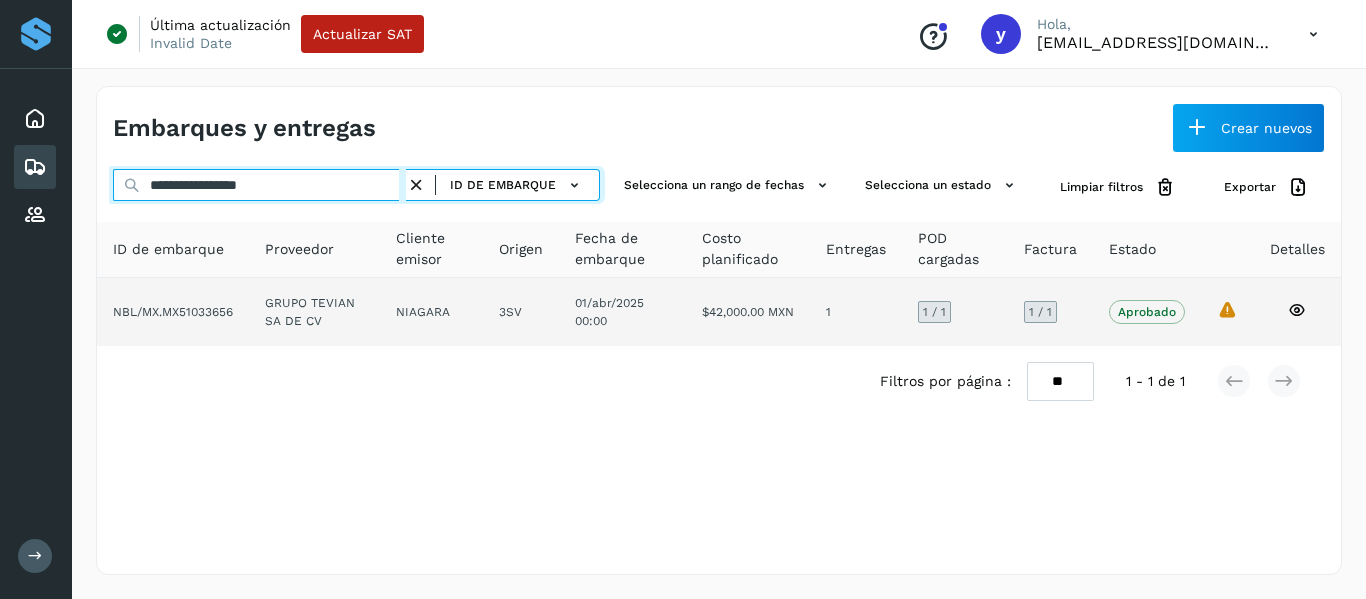 type on "**********" 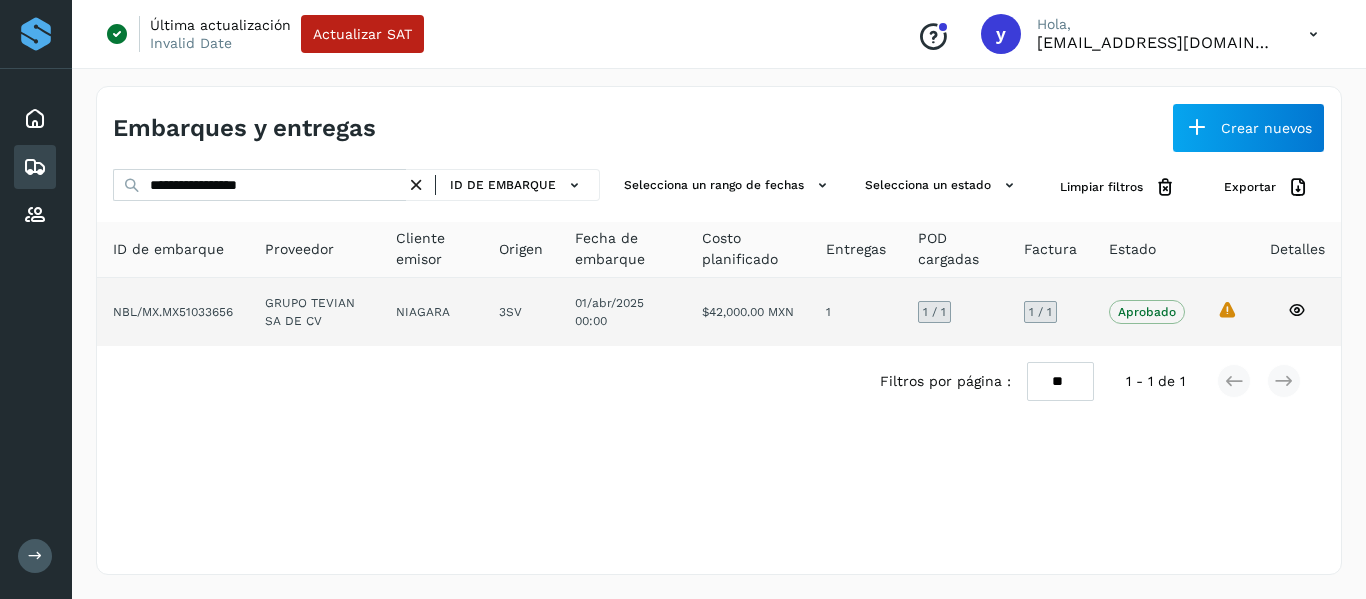 click 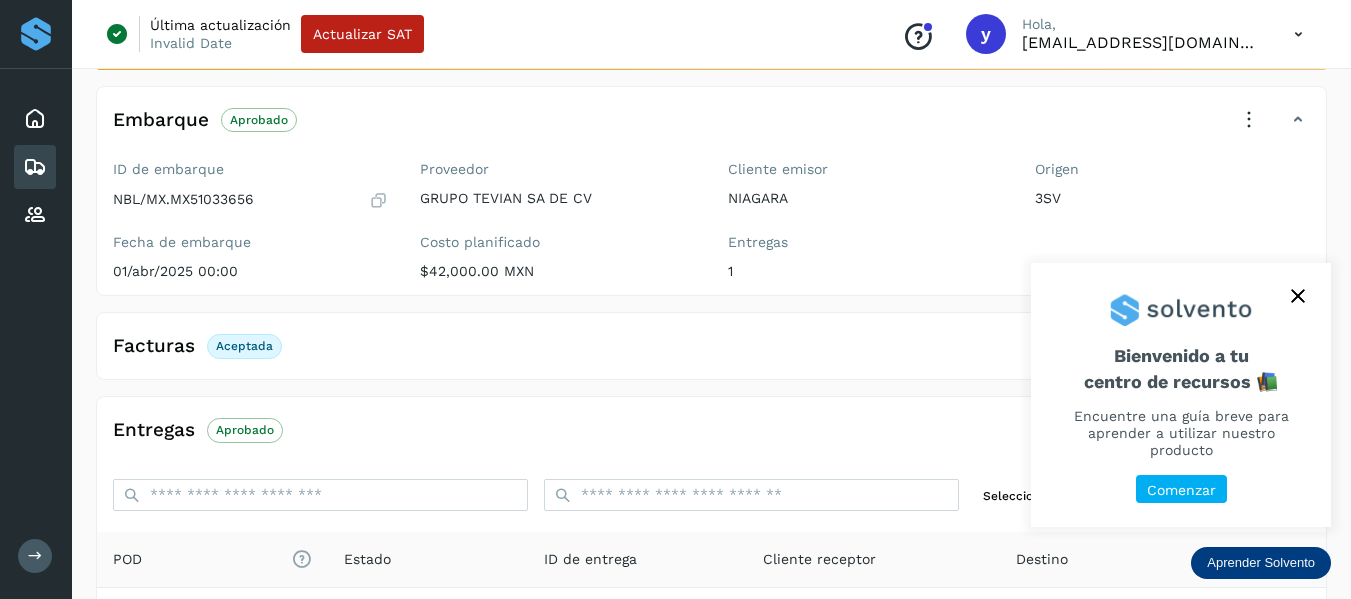 scroll, scrollTop: 200, scrollLeft: 0, axis: vertical 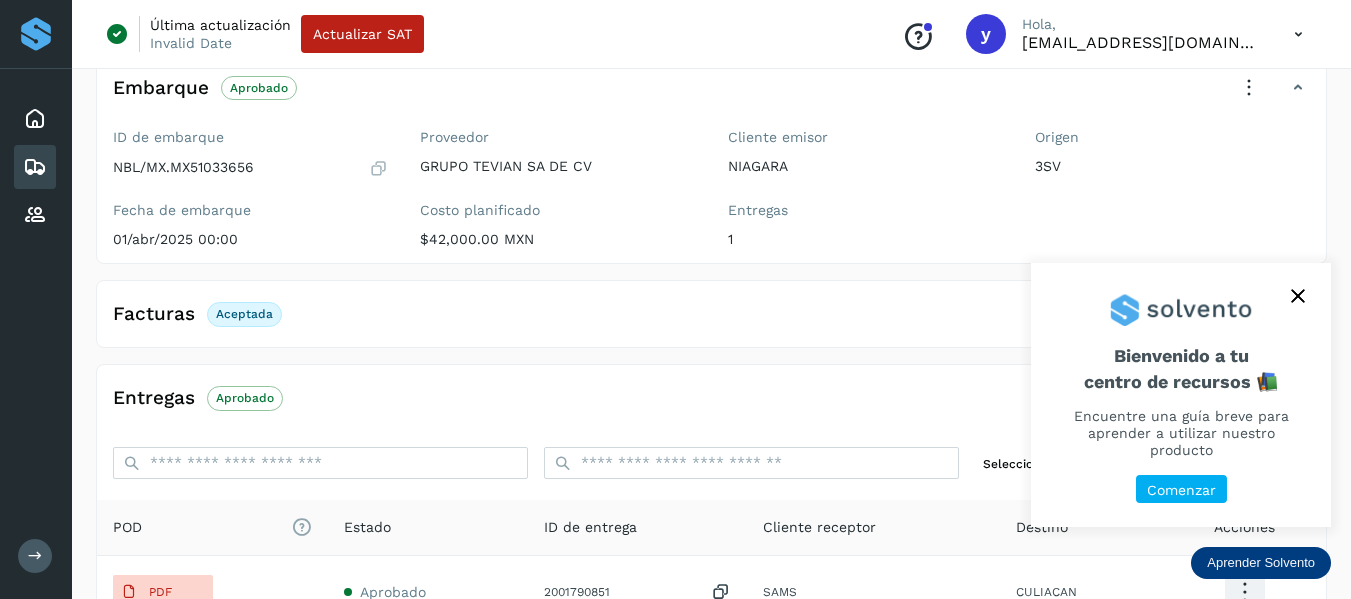 click on "Facturas Aceptada" 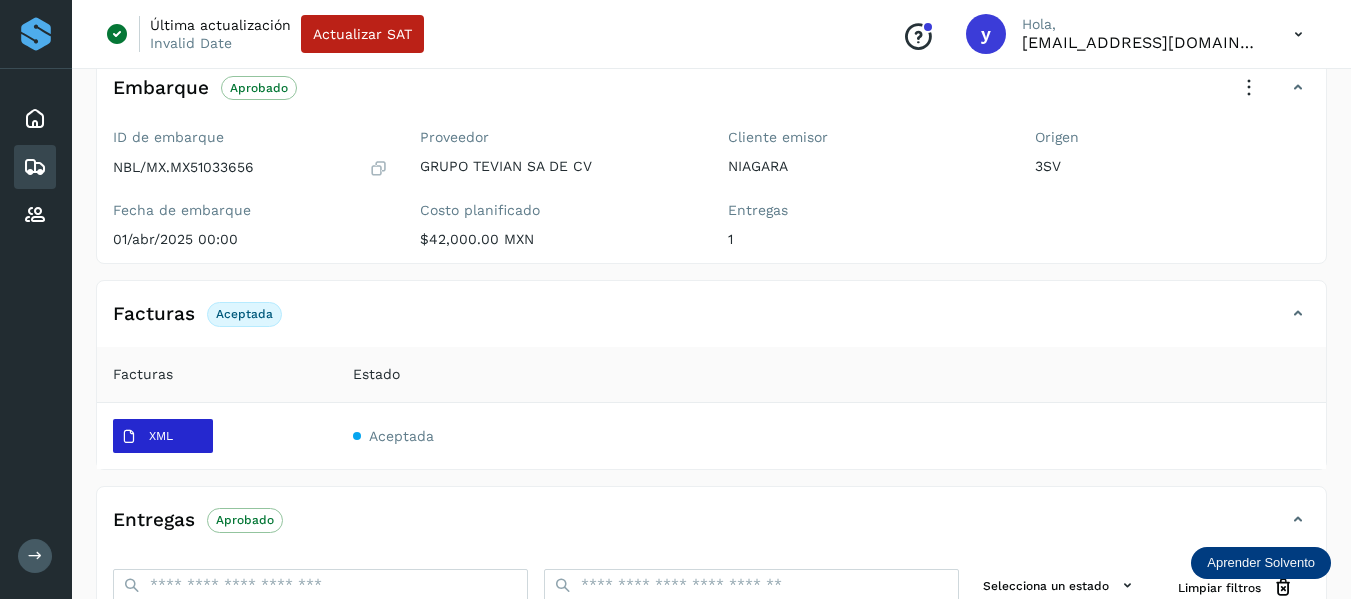 click on "XML" at bounding box center [147, 437] 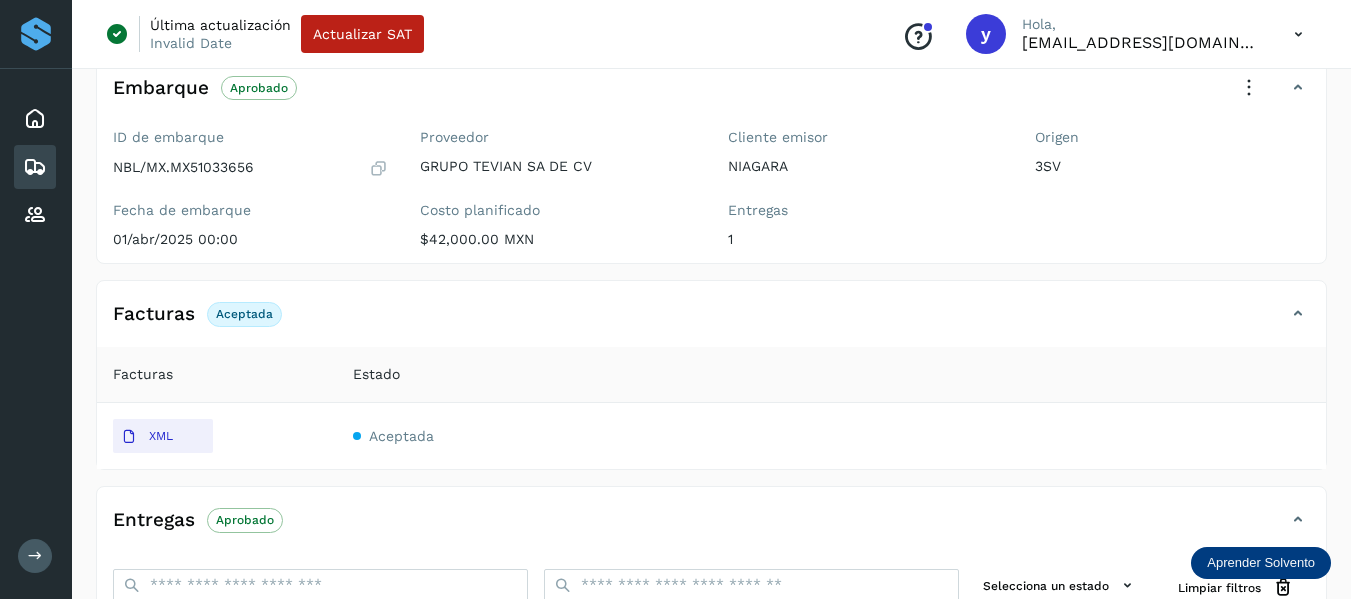 click at bounding box center [35, 167] 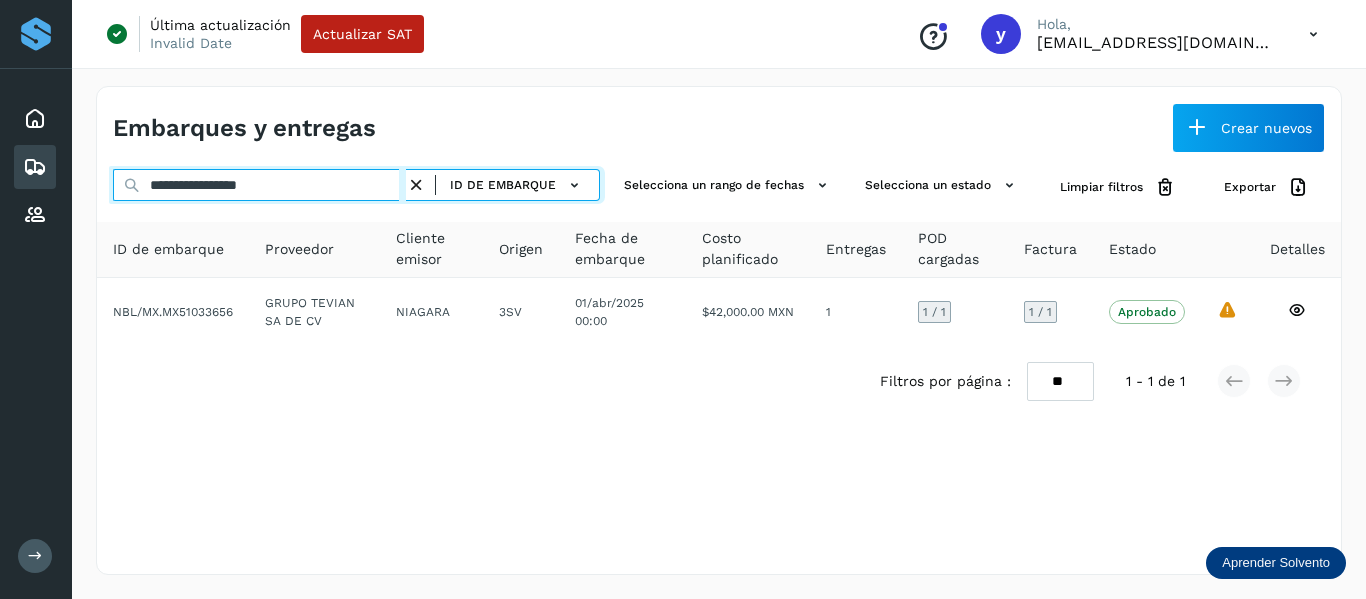 click on "**********" at bounding box center (259, 185) 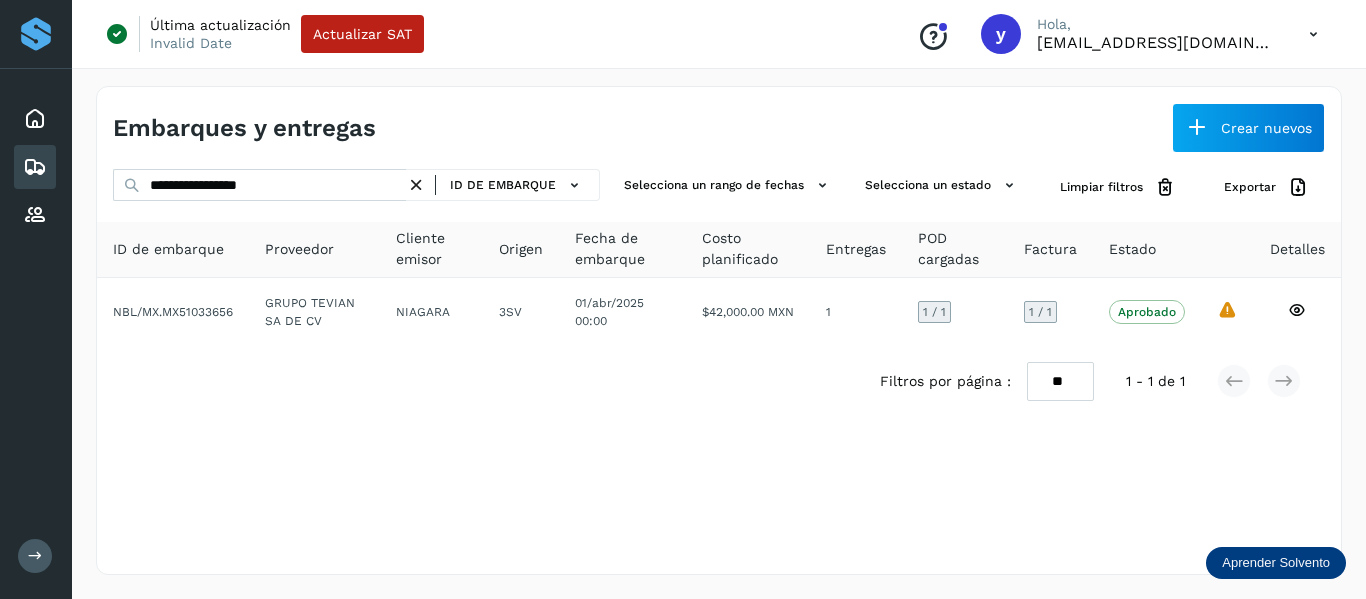 click at bounding box center (416, 185) 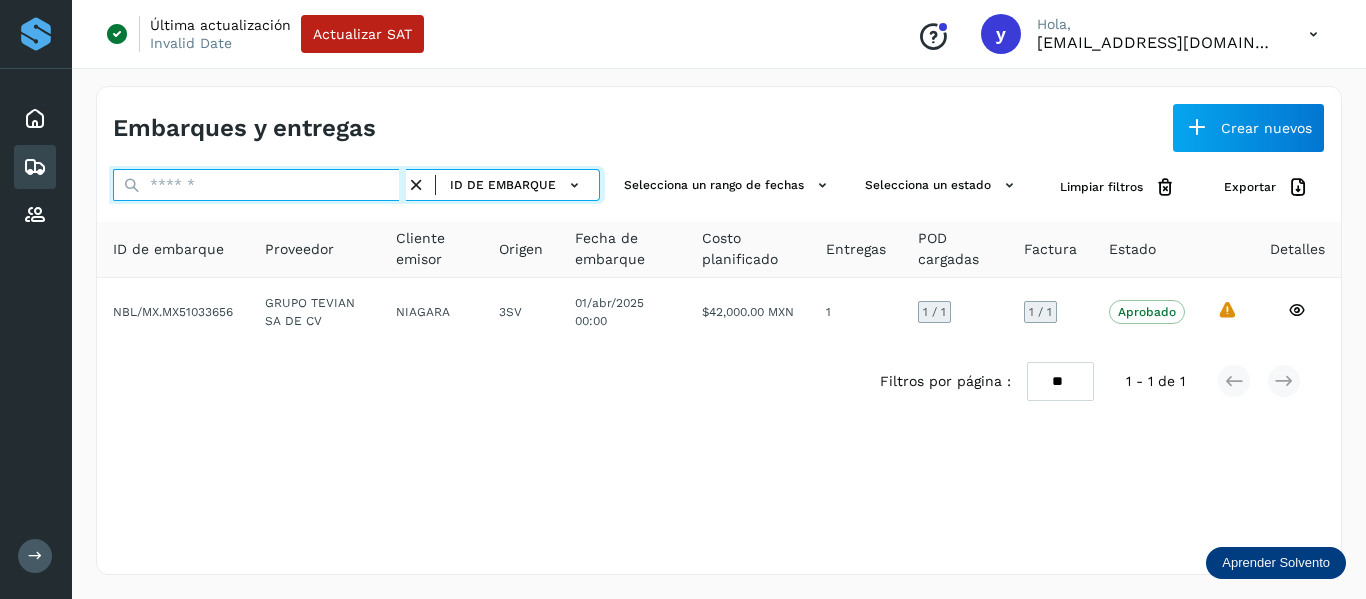 click at bounding box center [259, 185] 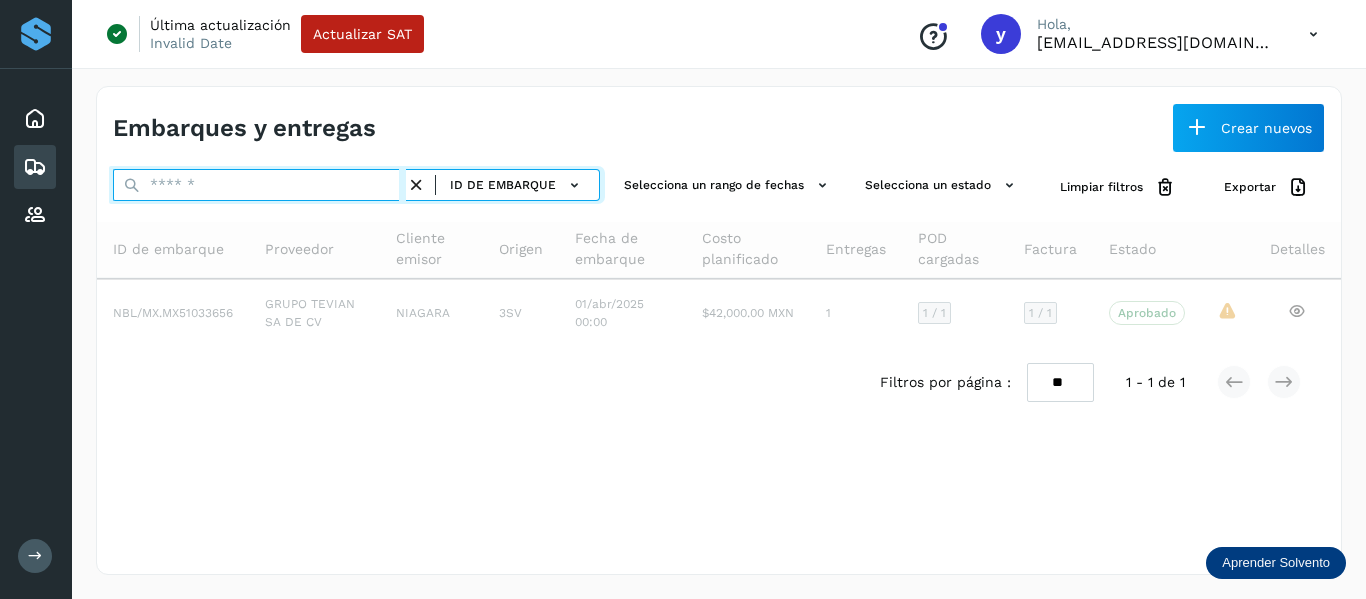 paste on "**********" 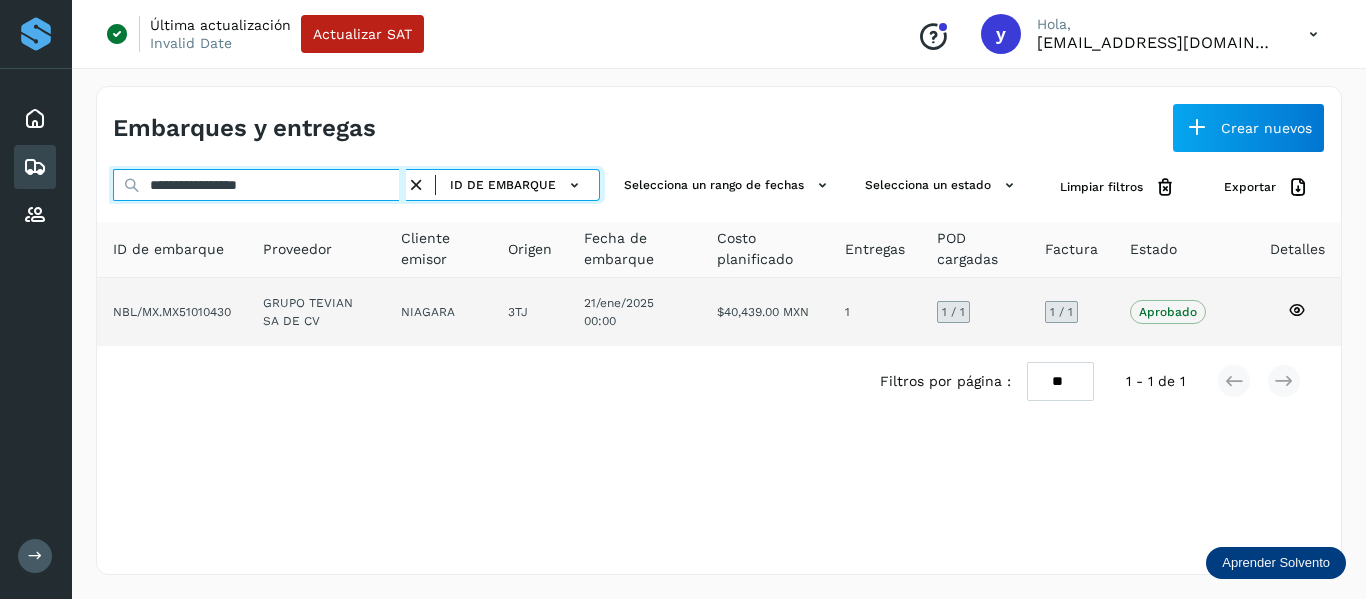 type on "**********" 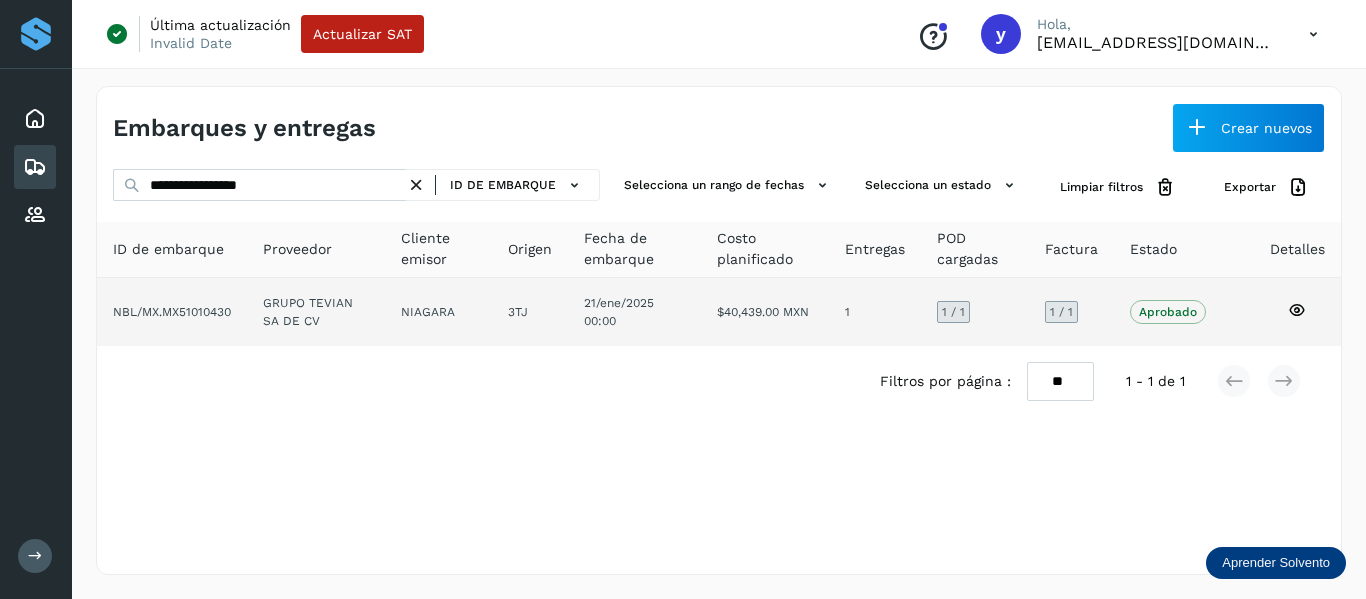 click 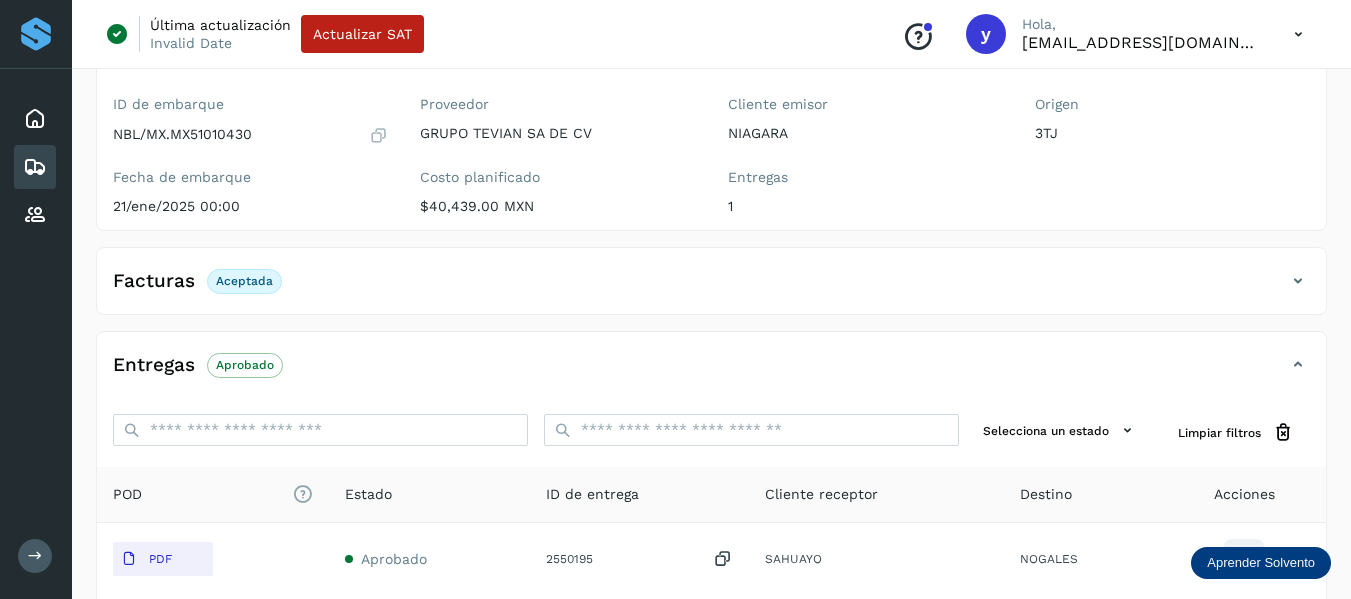 scroll, scrollTop: 200, scrollLeft: 0, axis: vertical 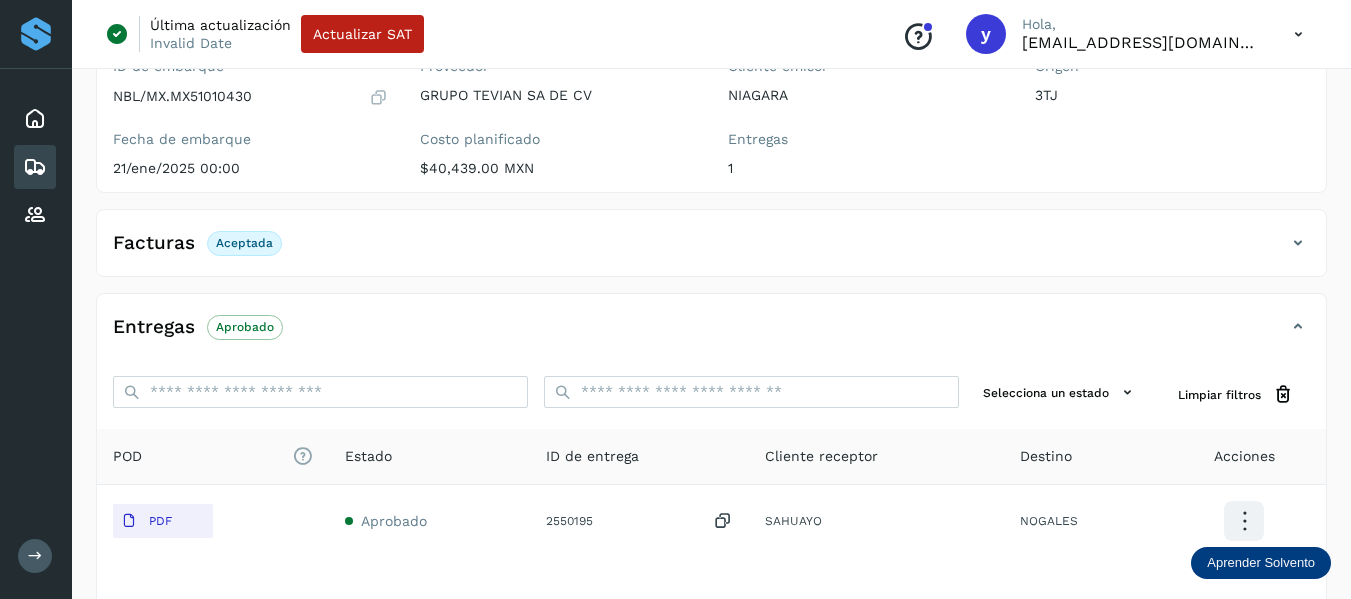 click on "Facturas Aceptada" 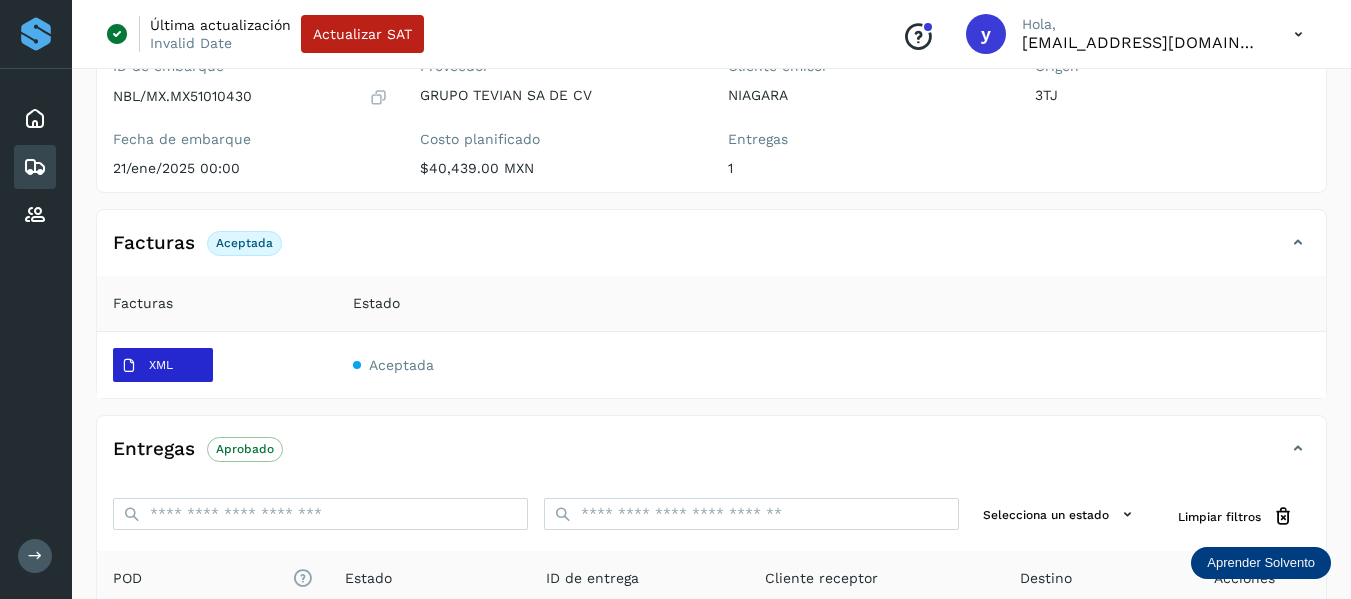 click on "XML" at bounding box center [147, 366] 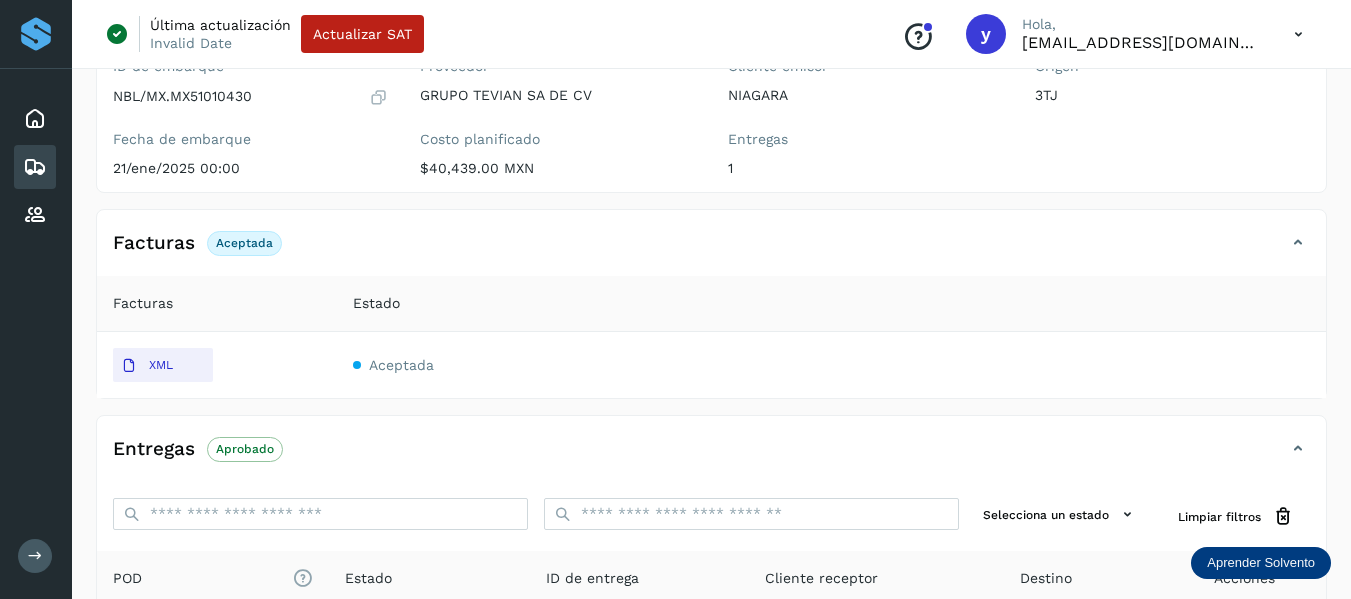 type 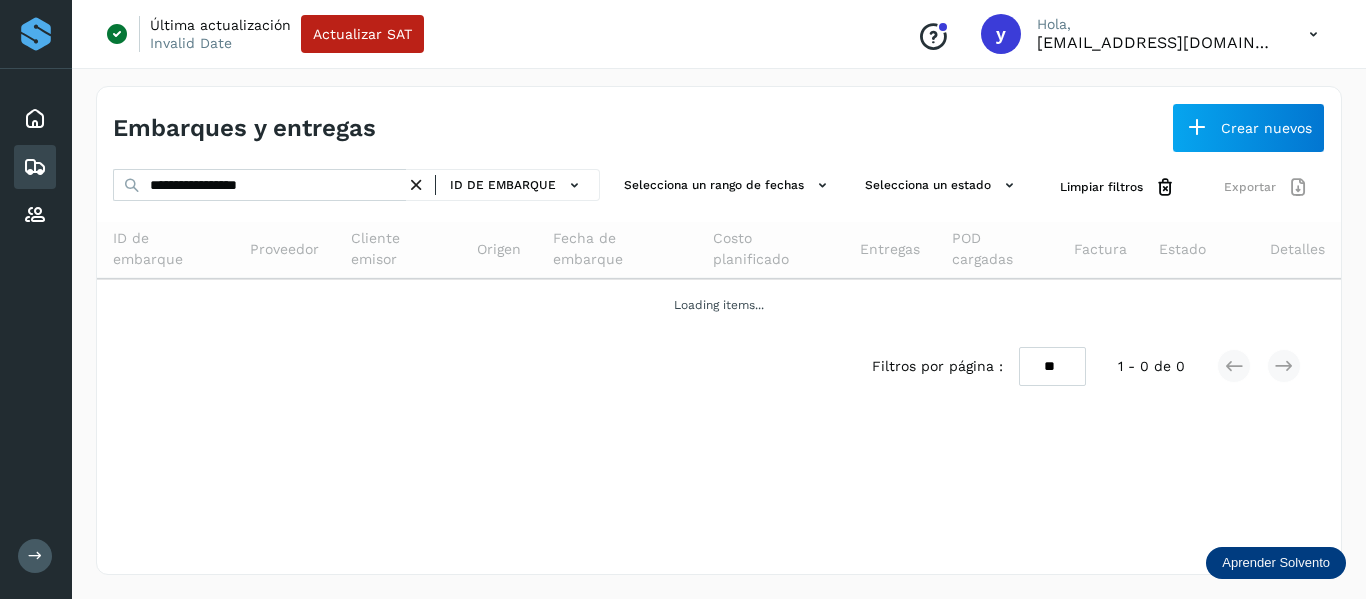 click at bounding box center (416, 185) 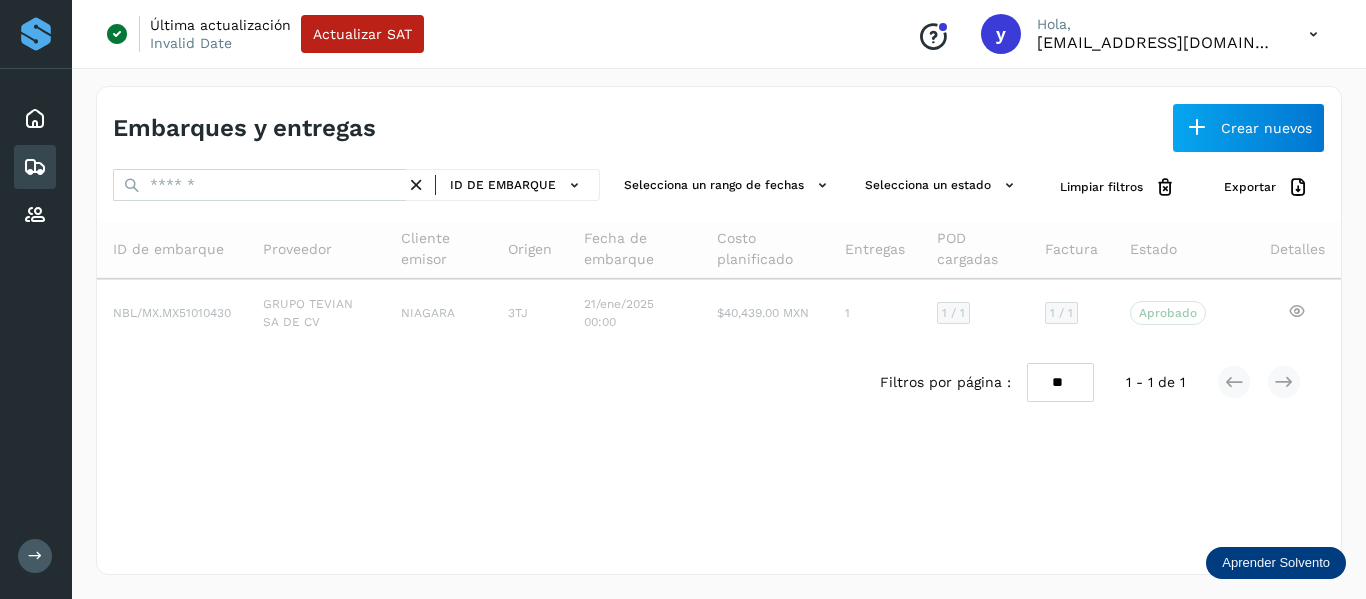 click on "ID de embarque" at bounding box center [356, 187] 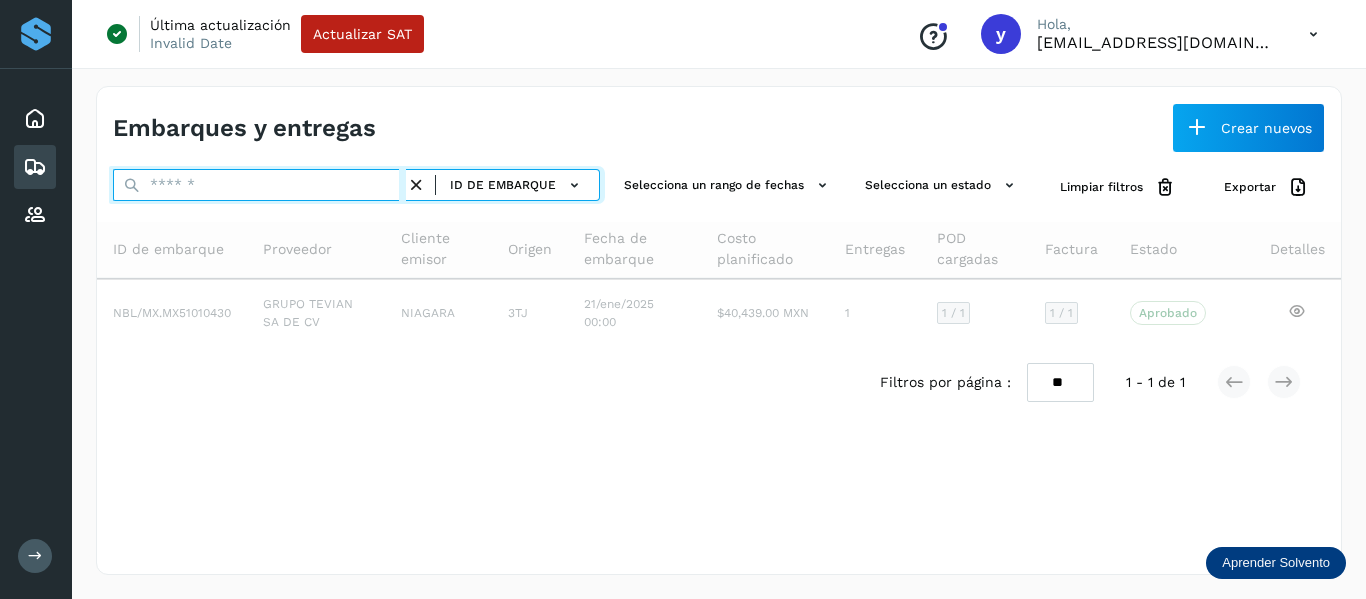 click at bounding box center (259, 185) 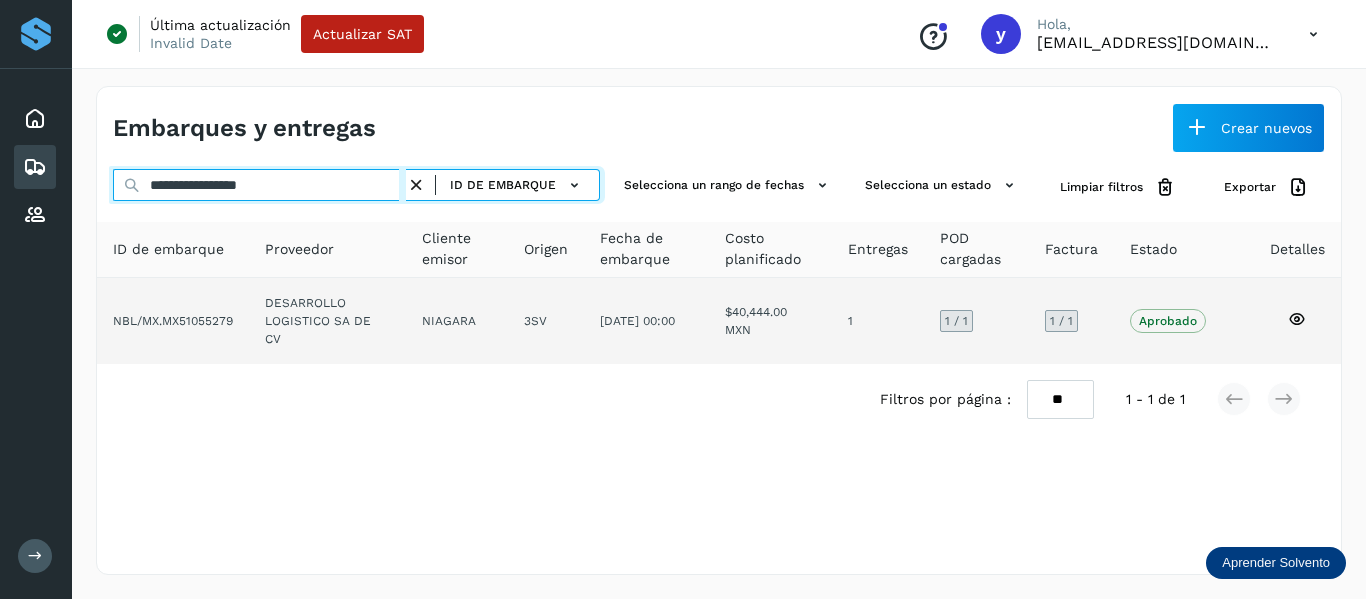 type on "**********" 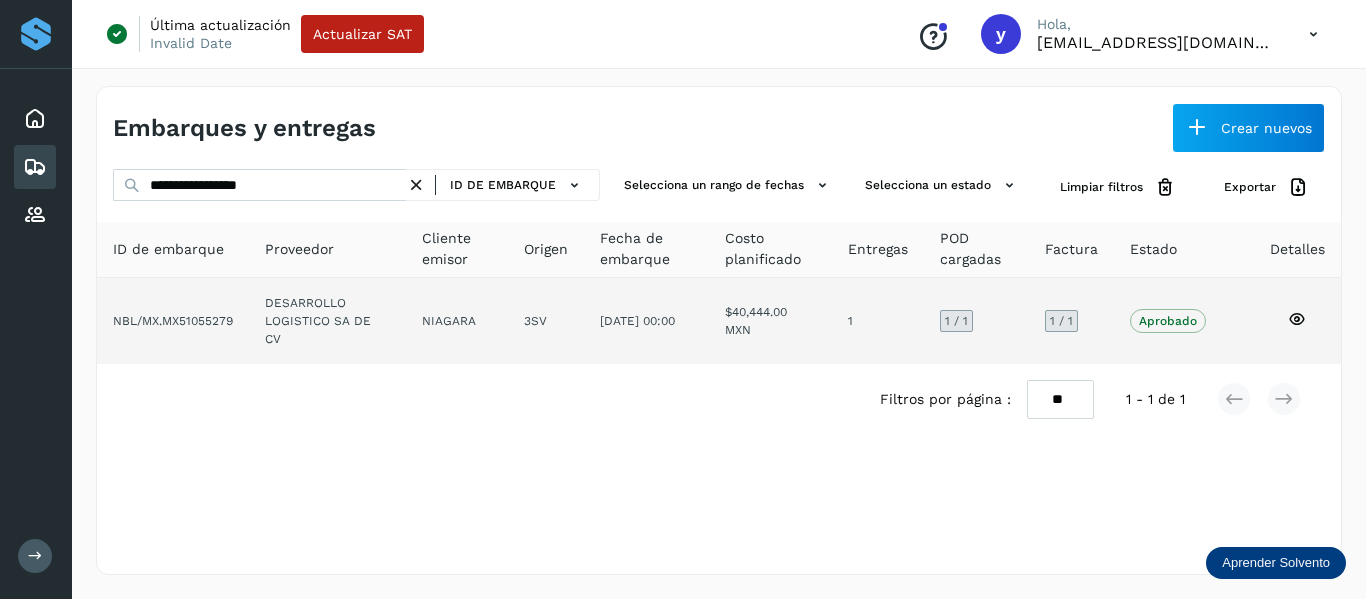 click 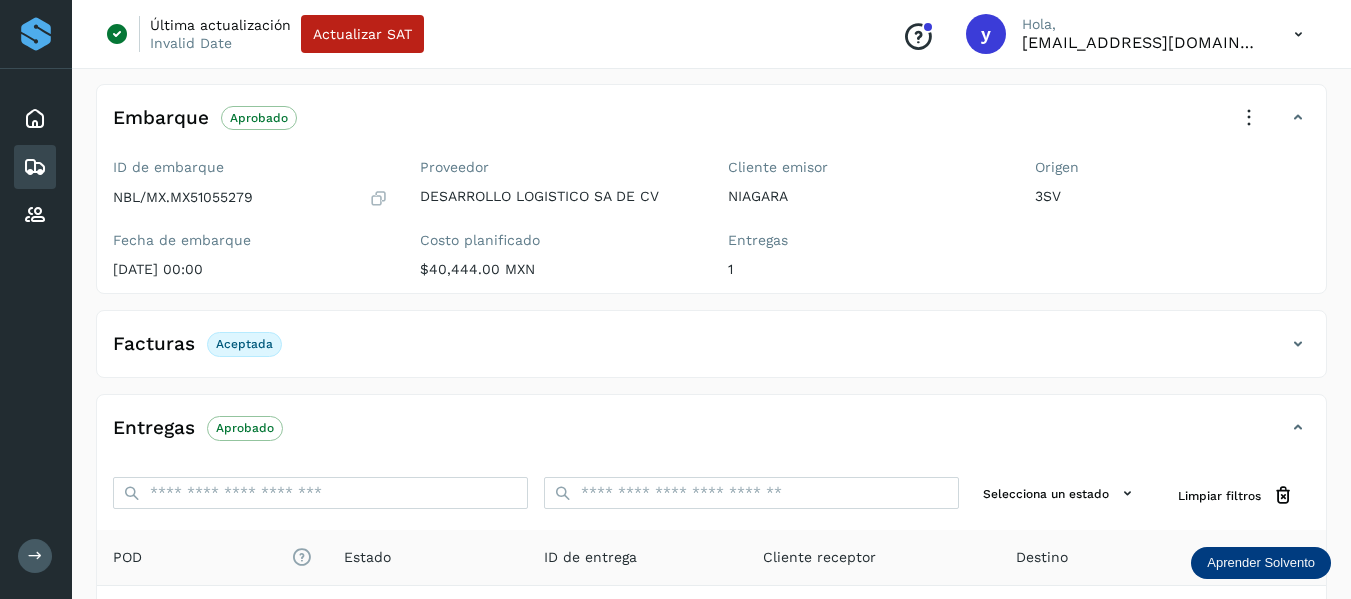 scroll, scrollTop: 100, scrollLeft: 0, axis: vertical 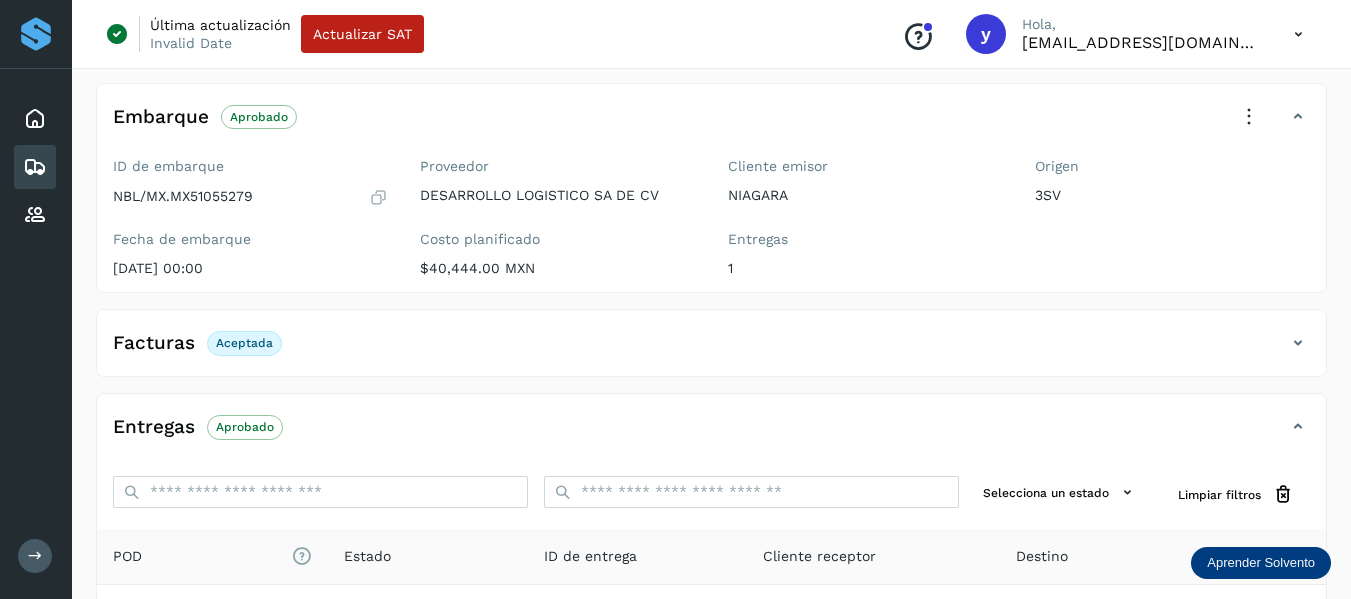 click on "Aceptada" 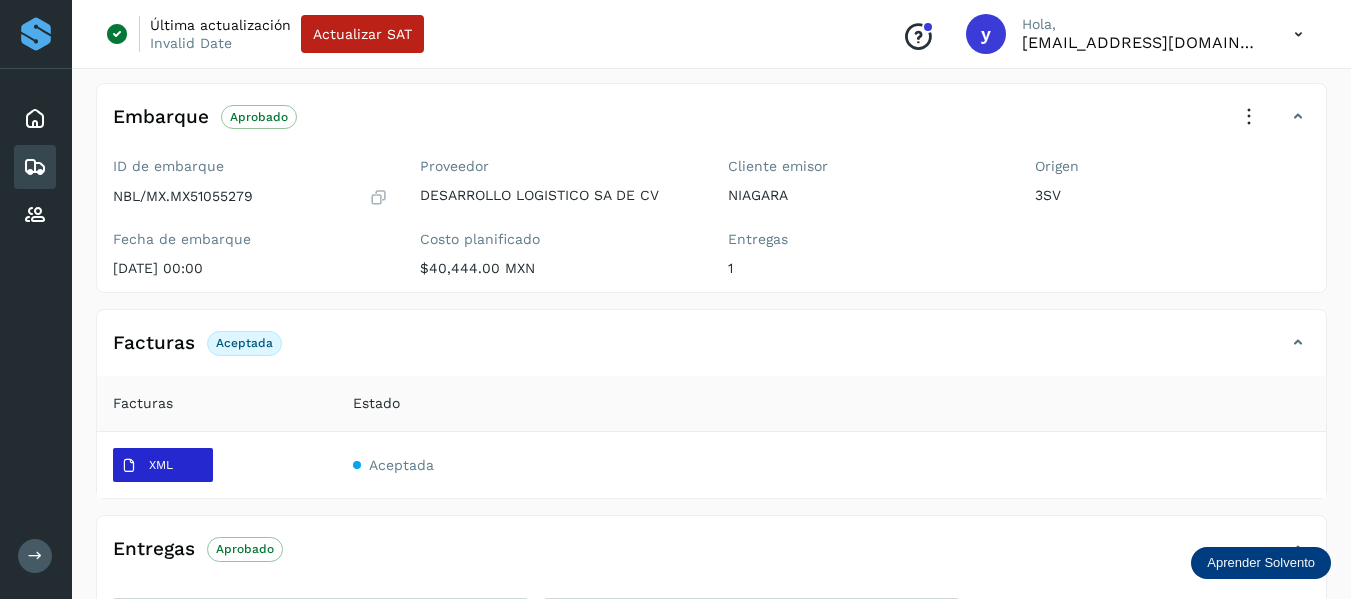 click on "XML" at bounding box center [161, 465] 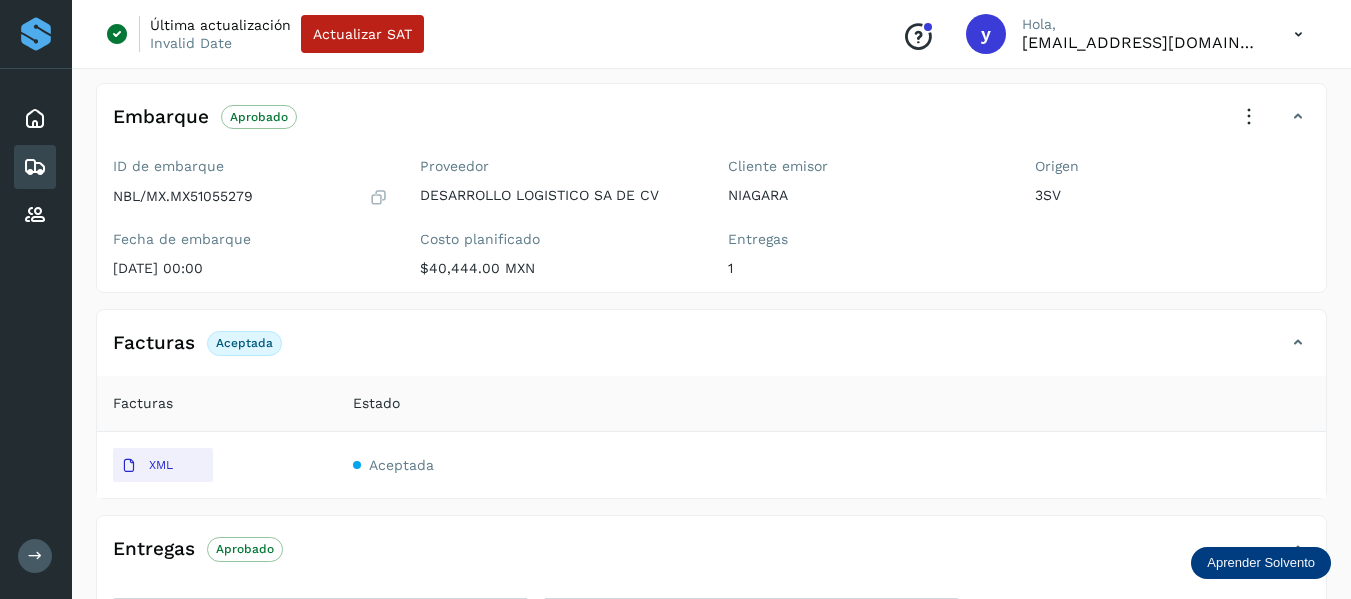 type 